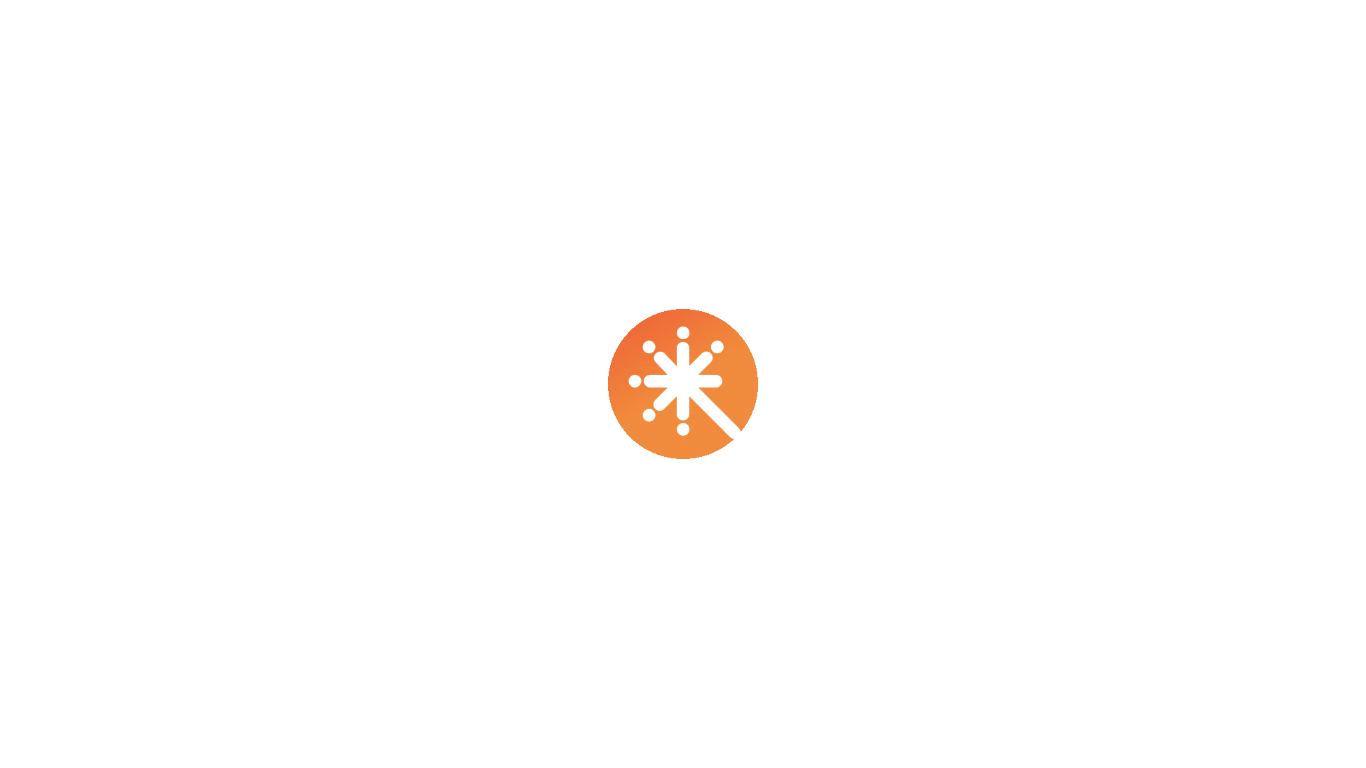 scroll, scrollTop: 0, scrollLeft: 0, axis: both 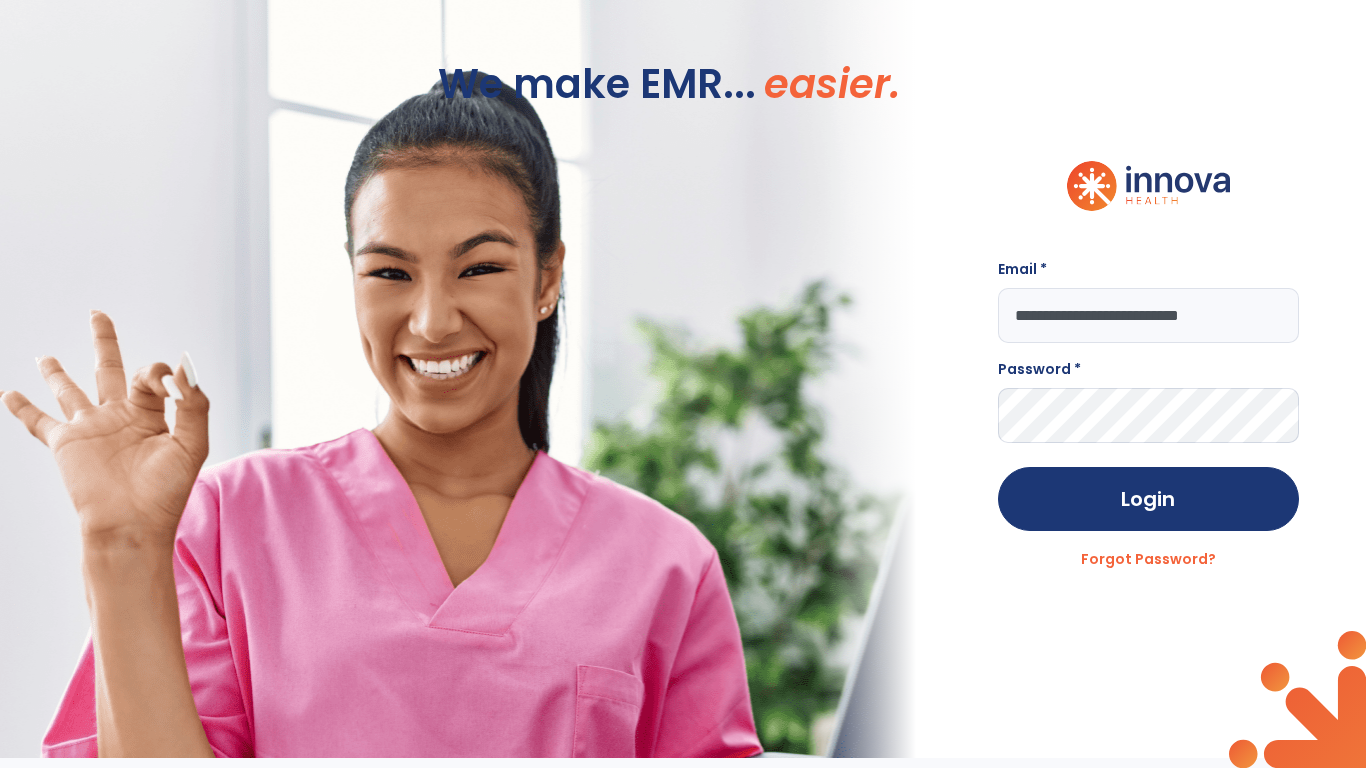 type on "**********" 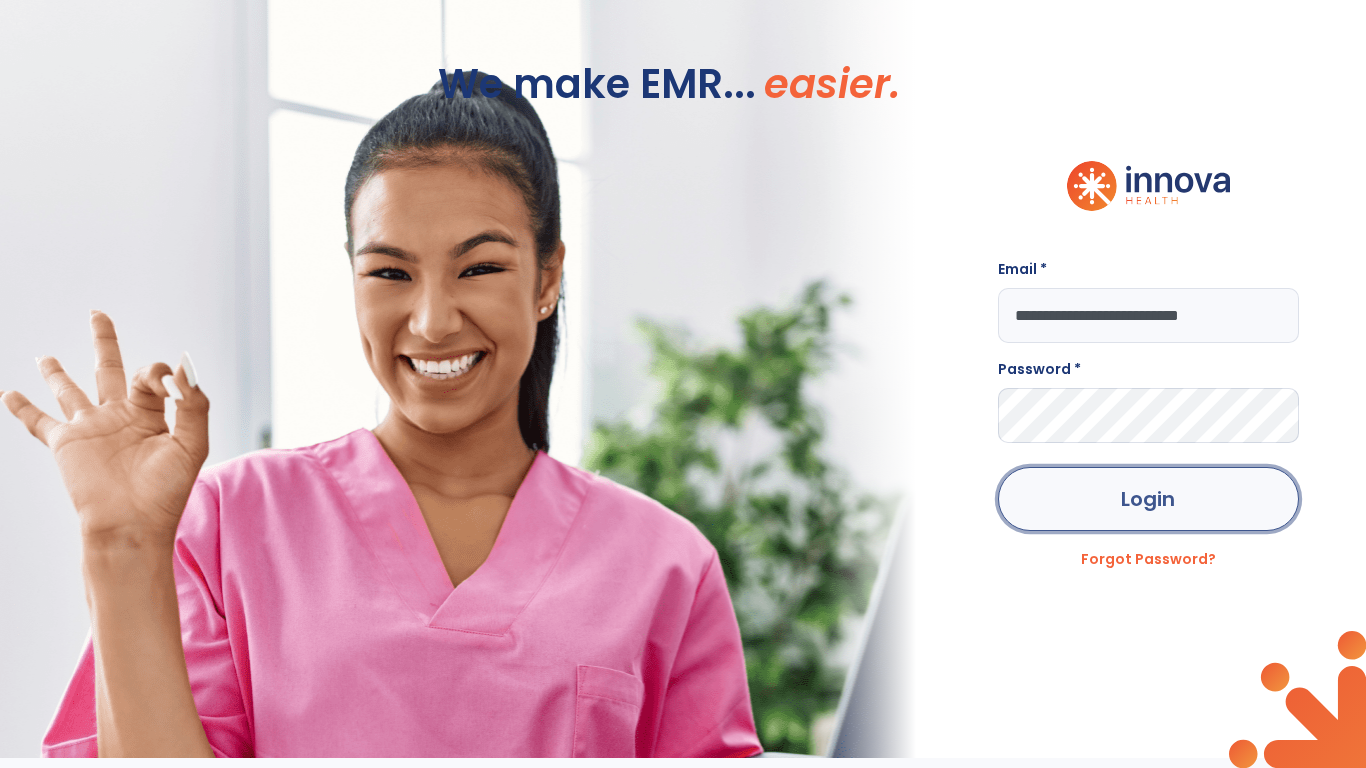 click on "Login" 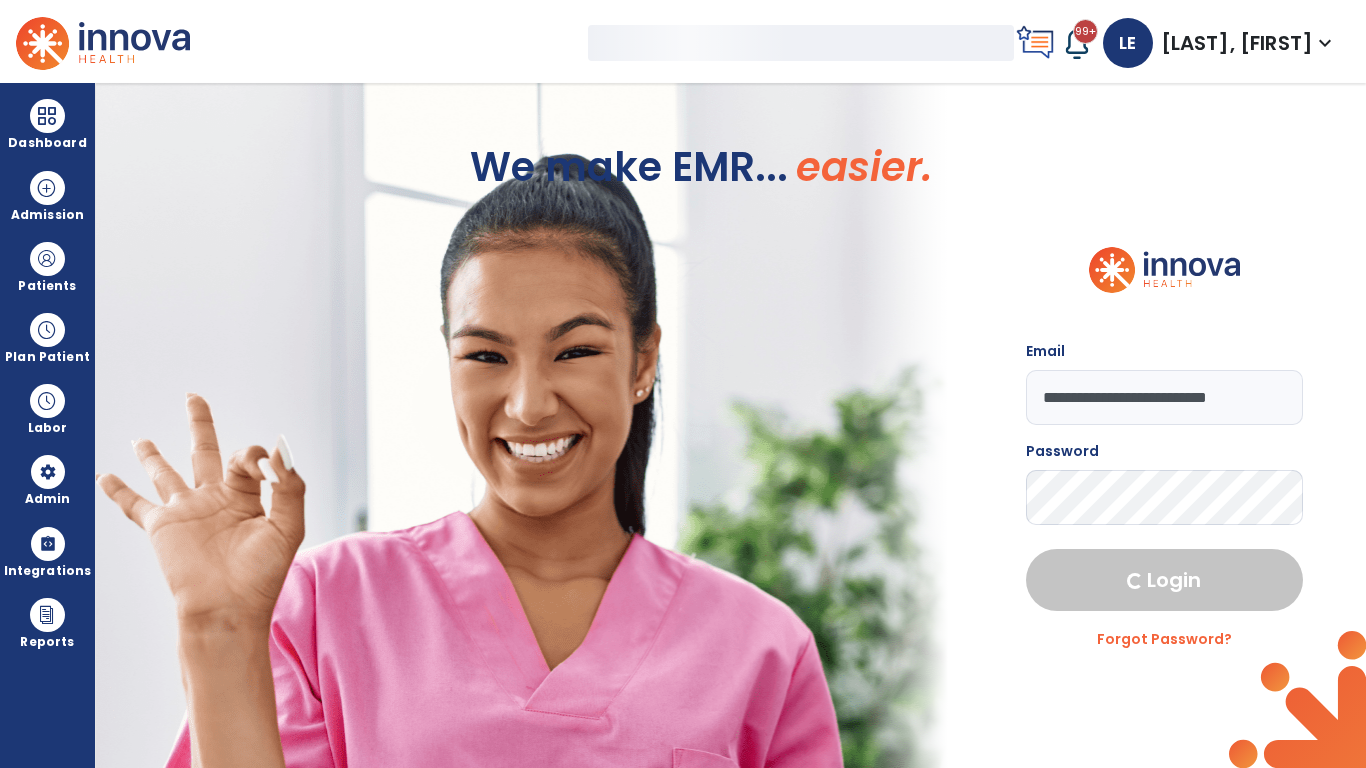 select on "***" 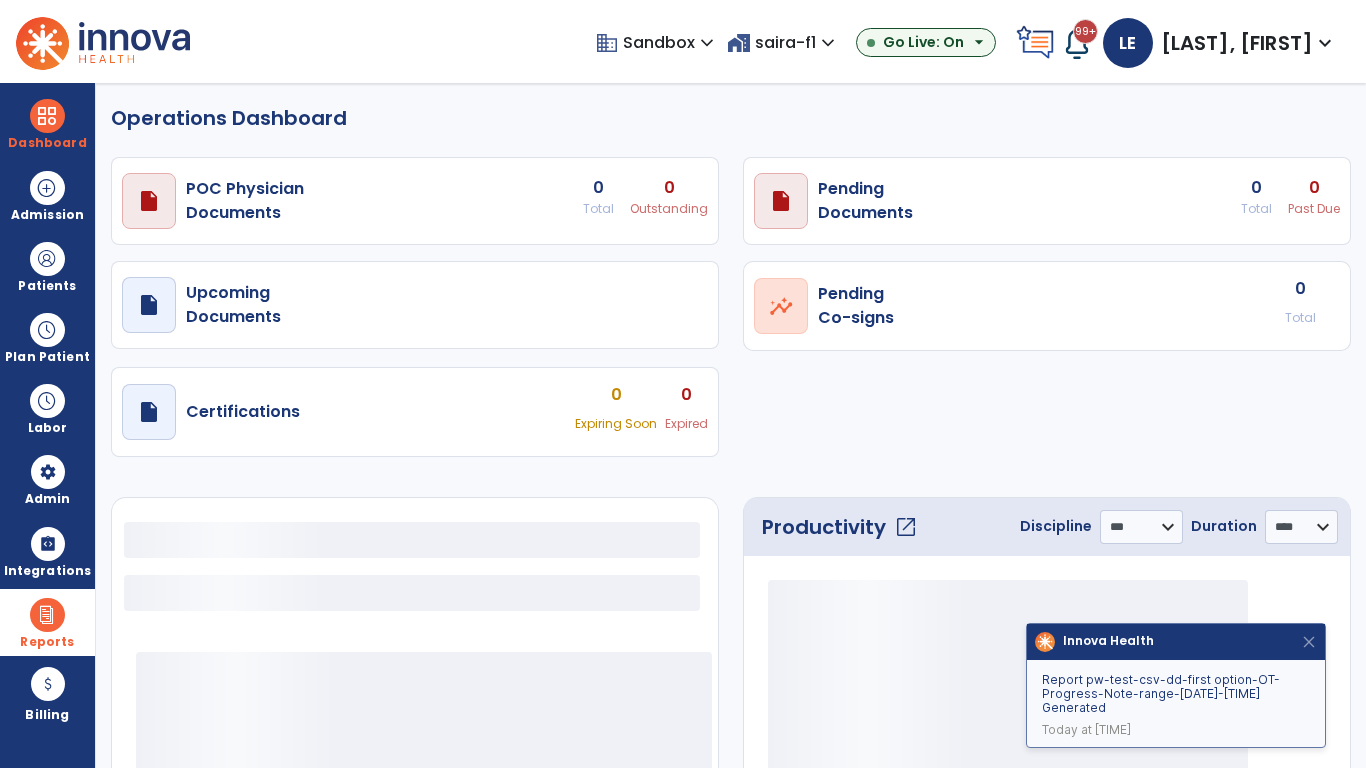 click at bounding box center [47, 615] 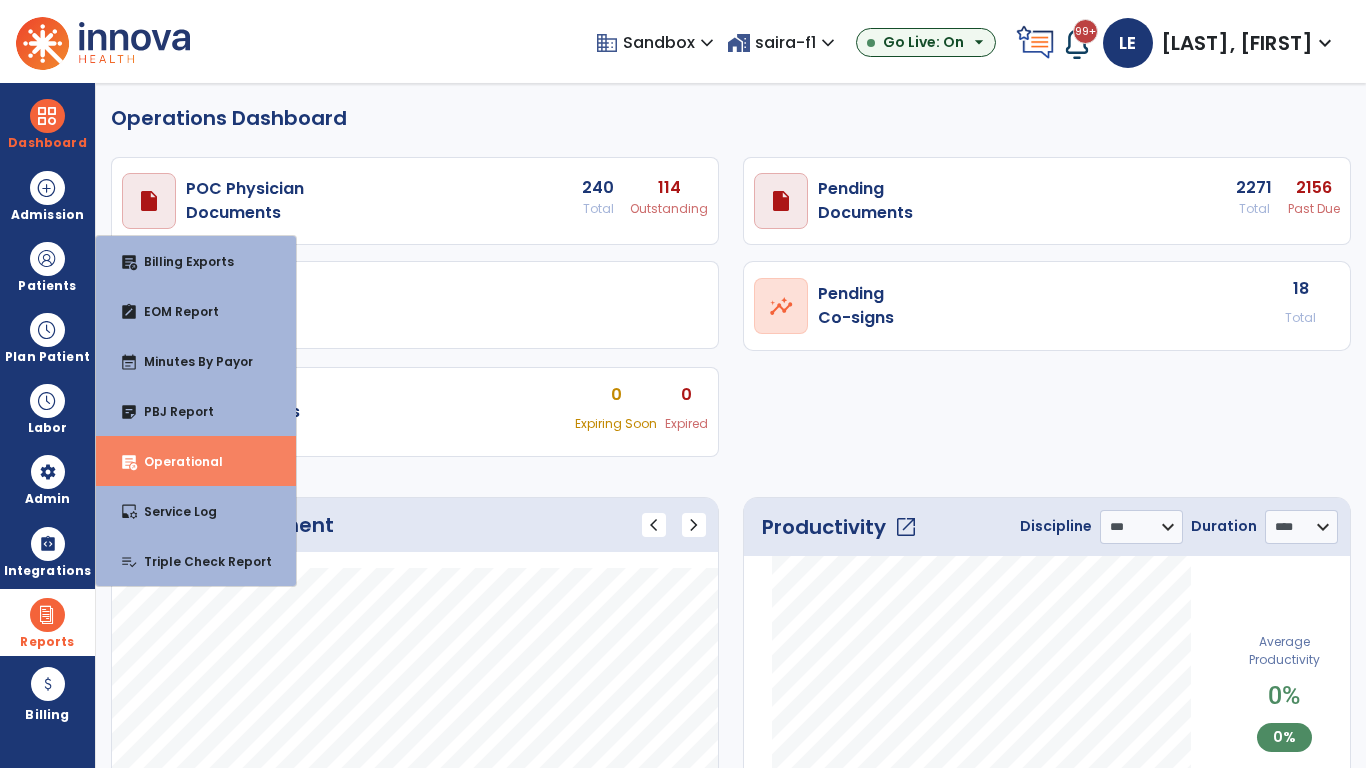 click on "Operational" at bounding box center [175, 461] 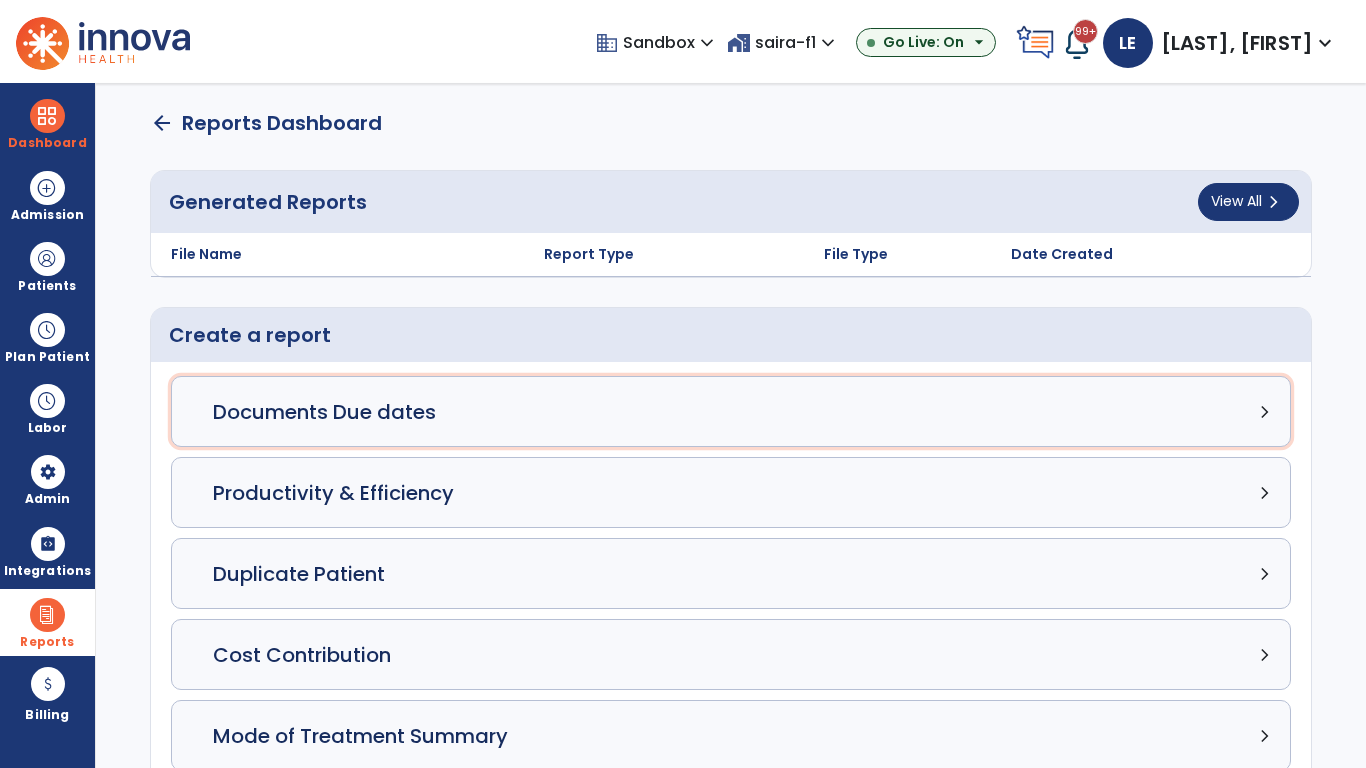 click on "Documents Due dates chevron_right" 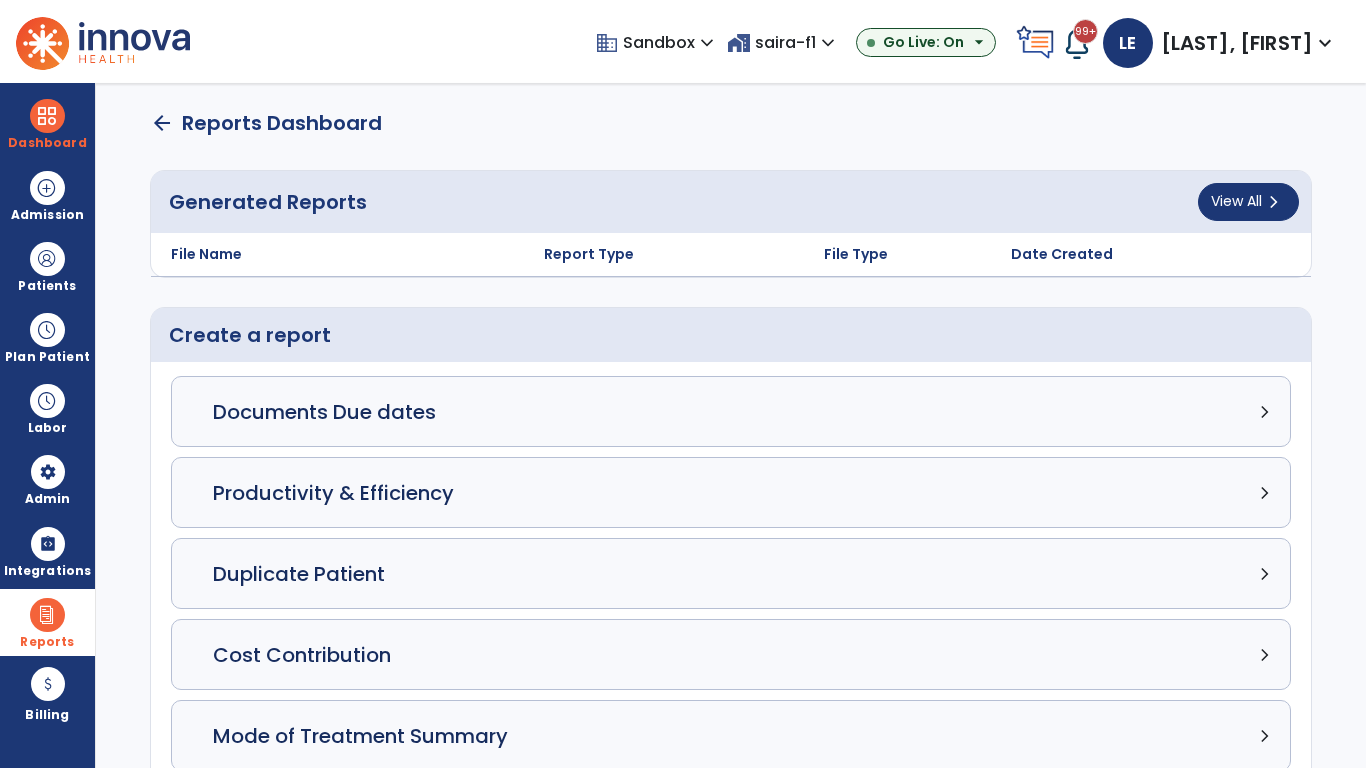 select on "***" 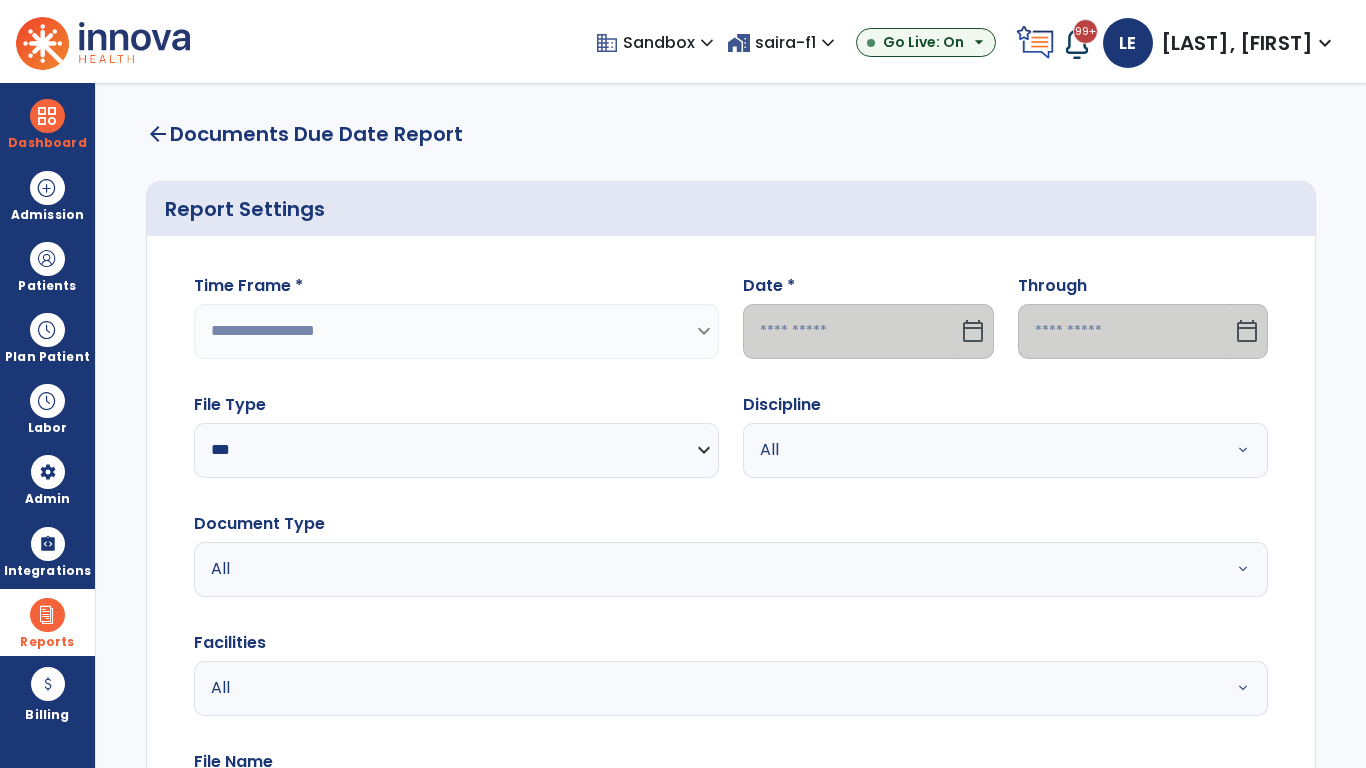 select on "*****" 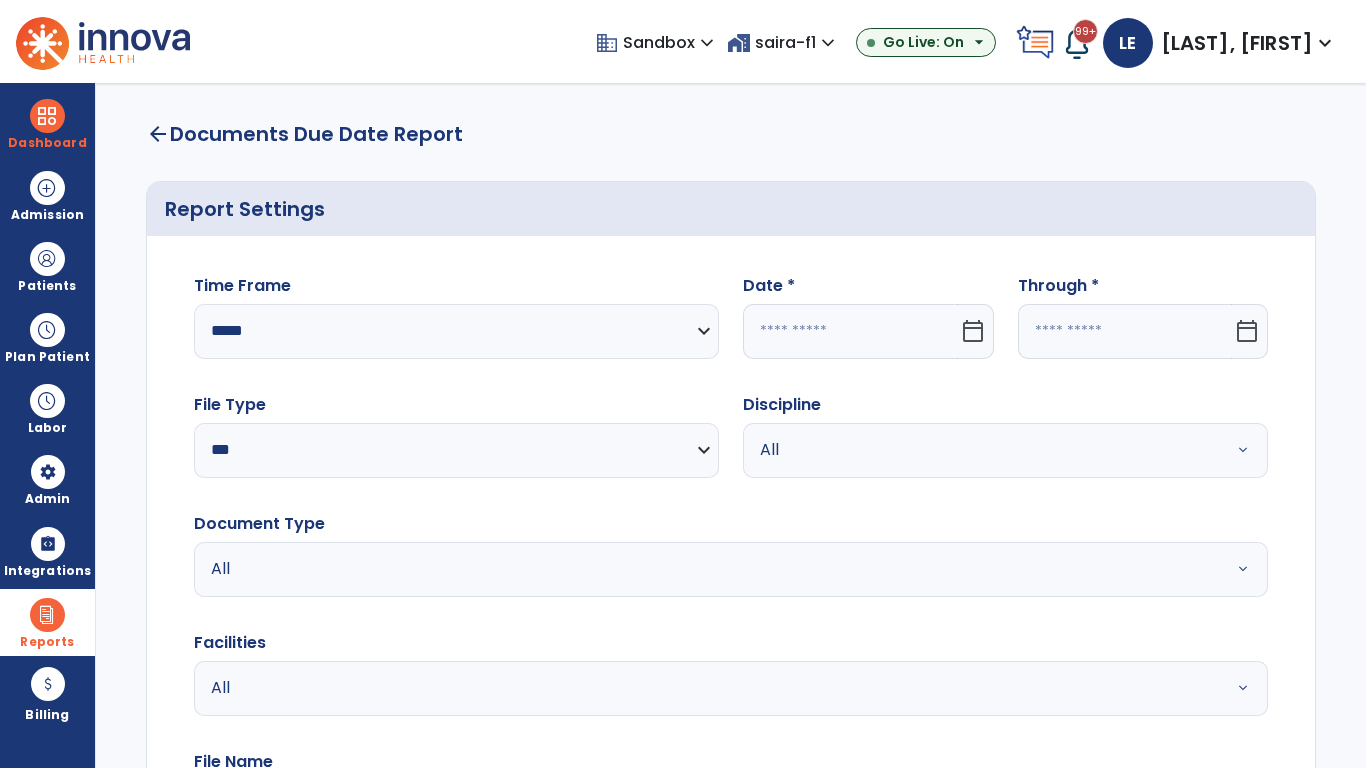 click 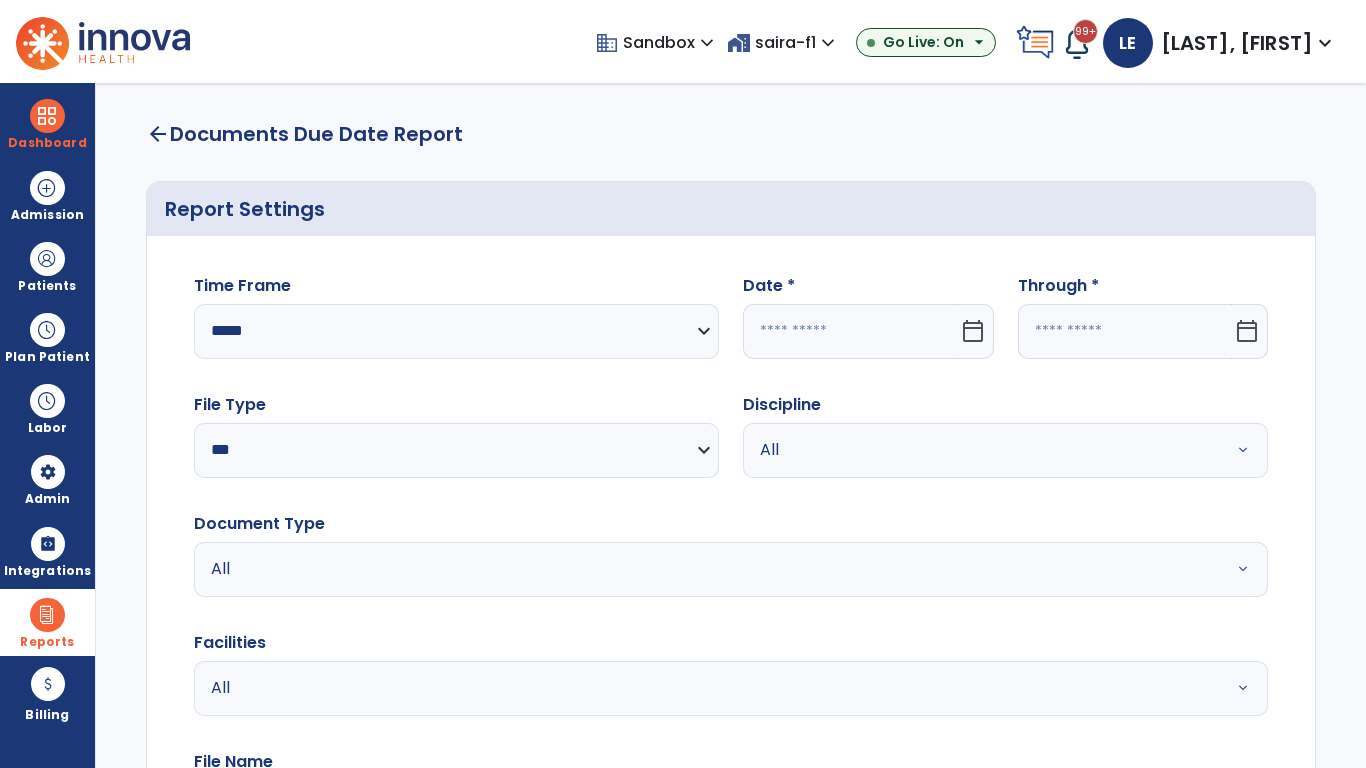 select on "*" 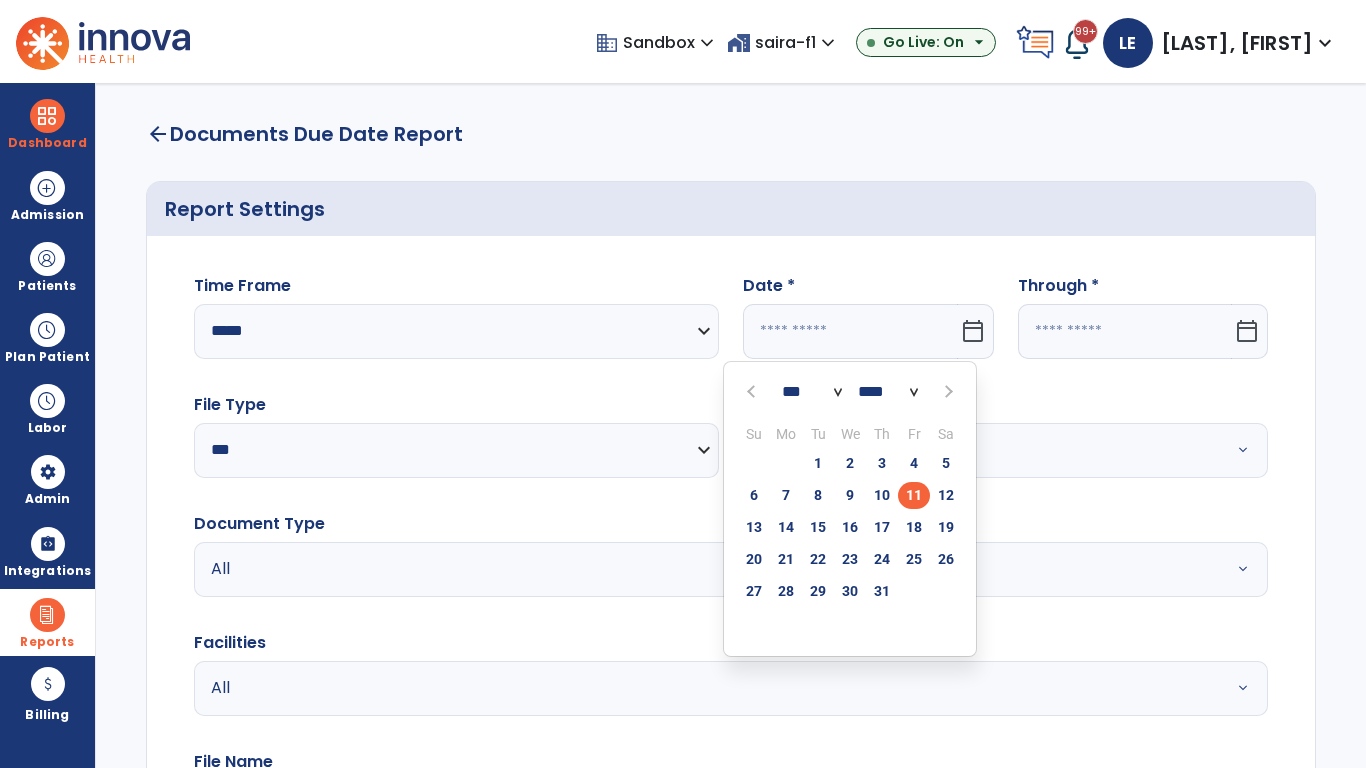 select on "****" 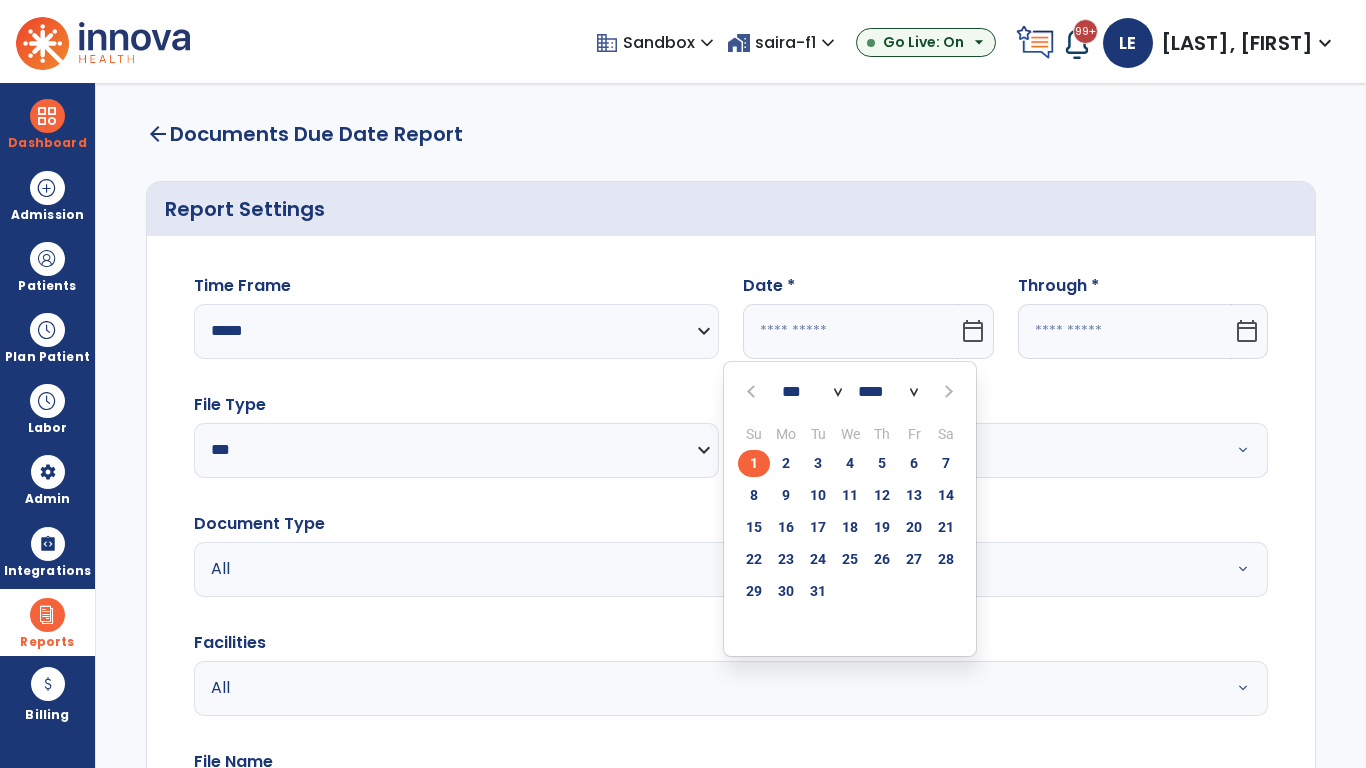 click on "1" 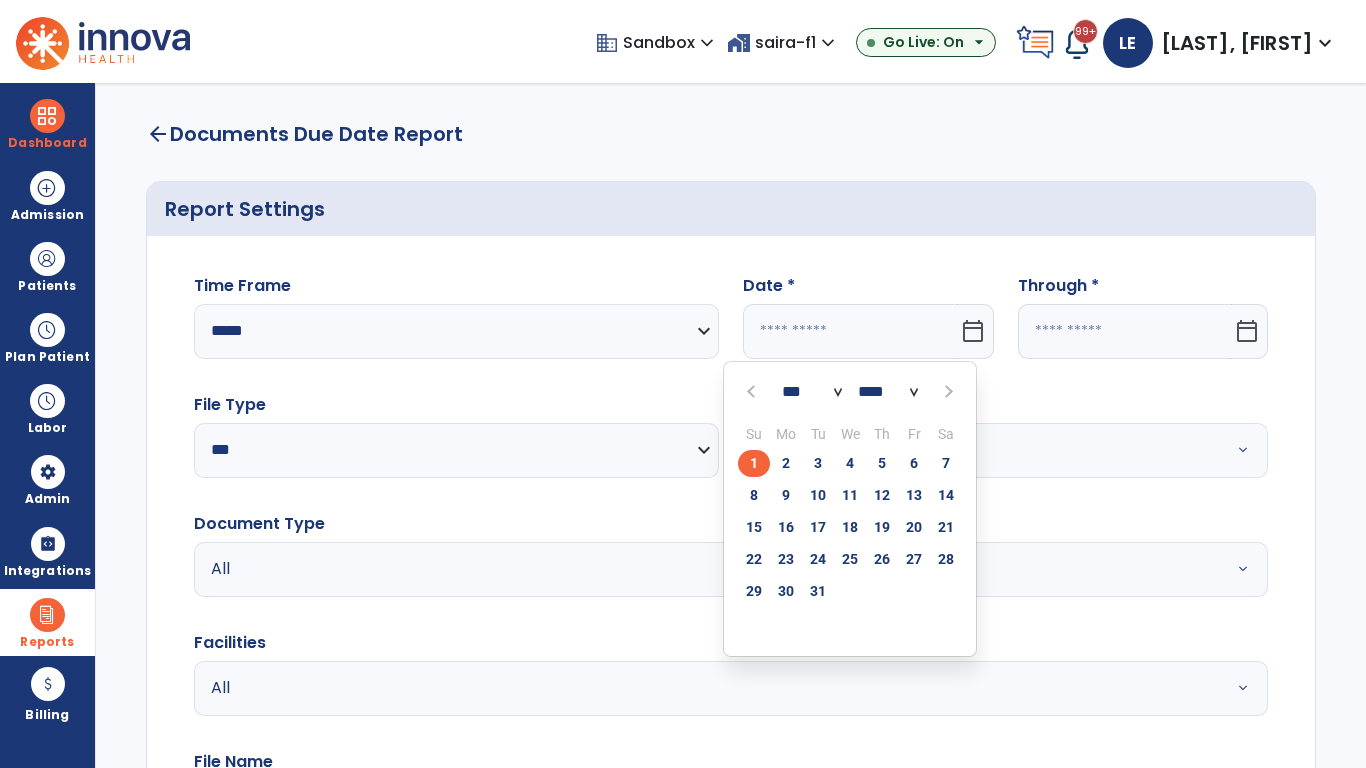 type on "*********" 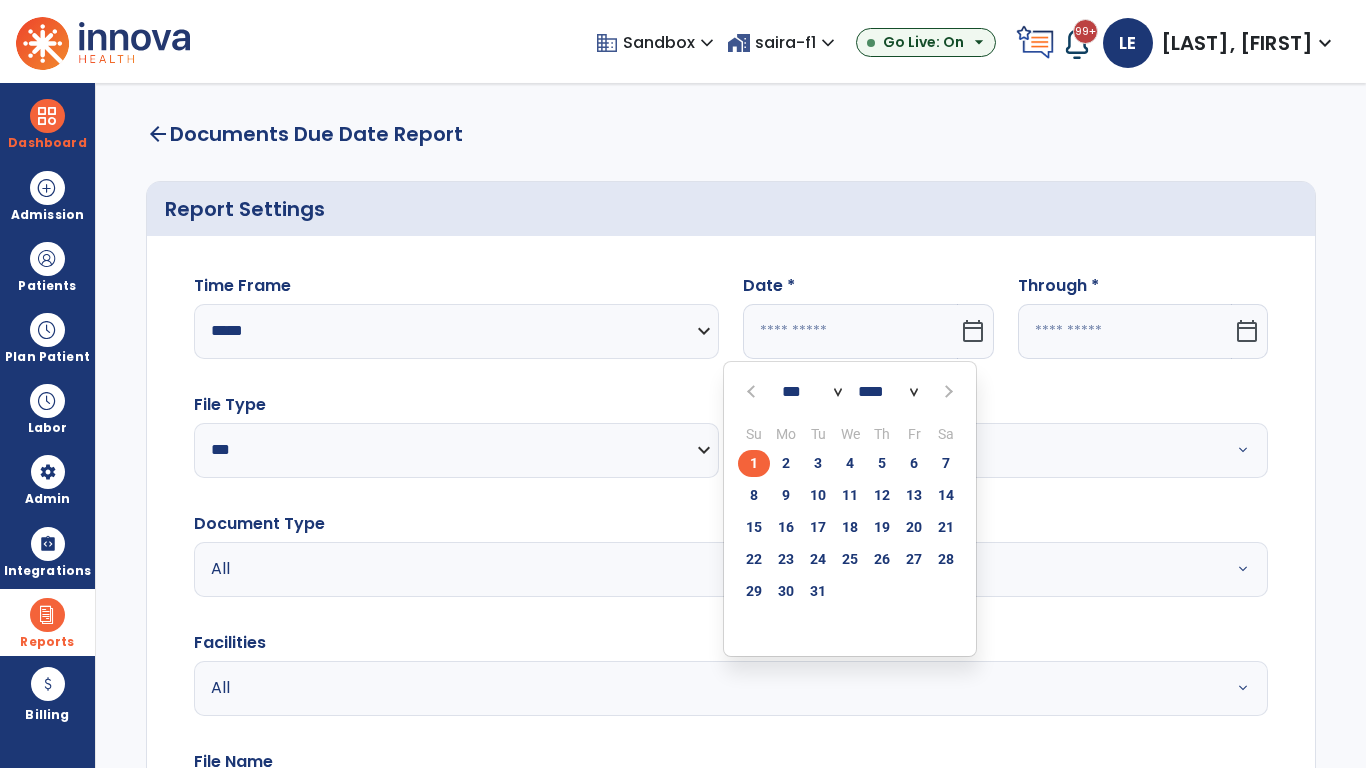 type on "**********" 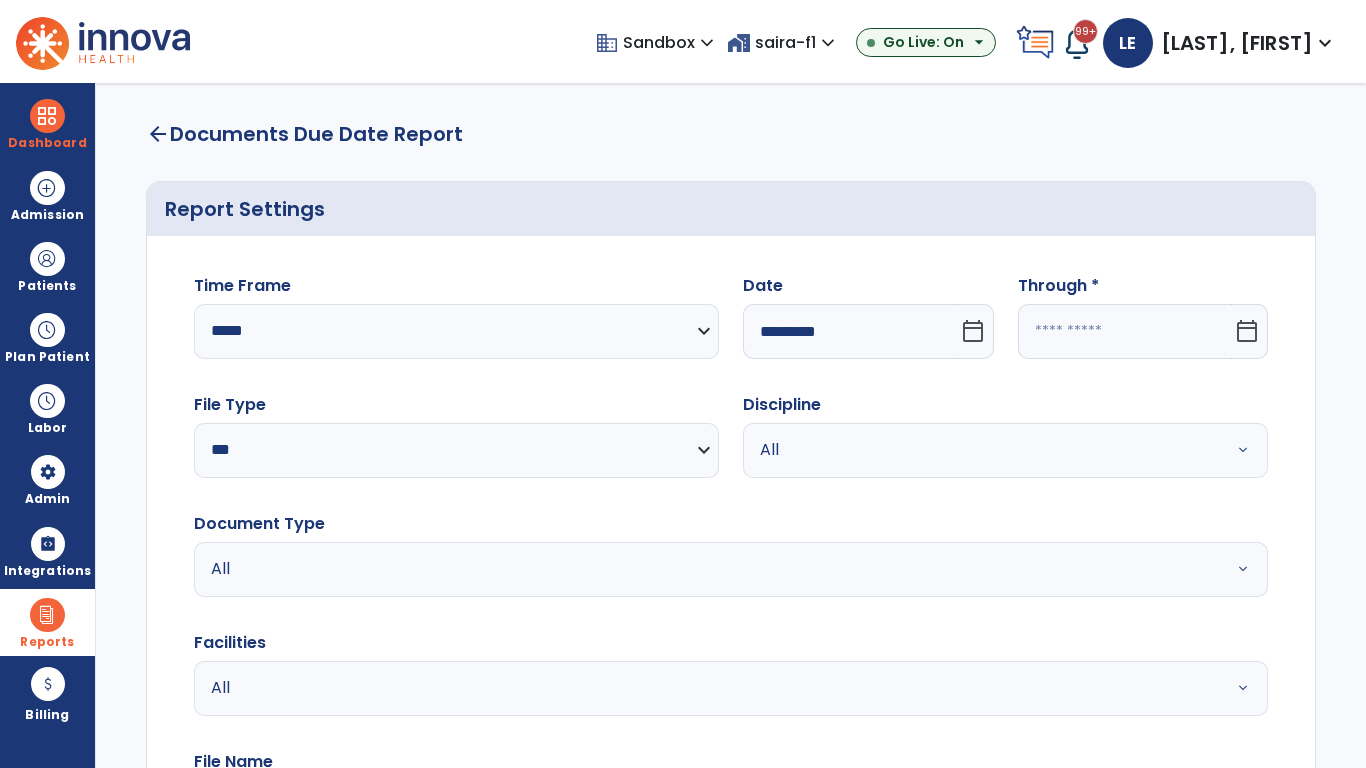 click 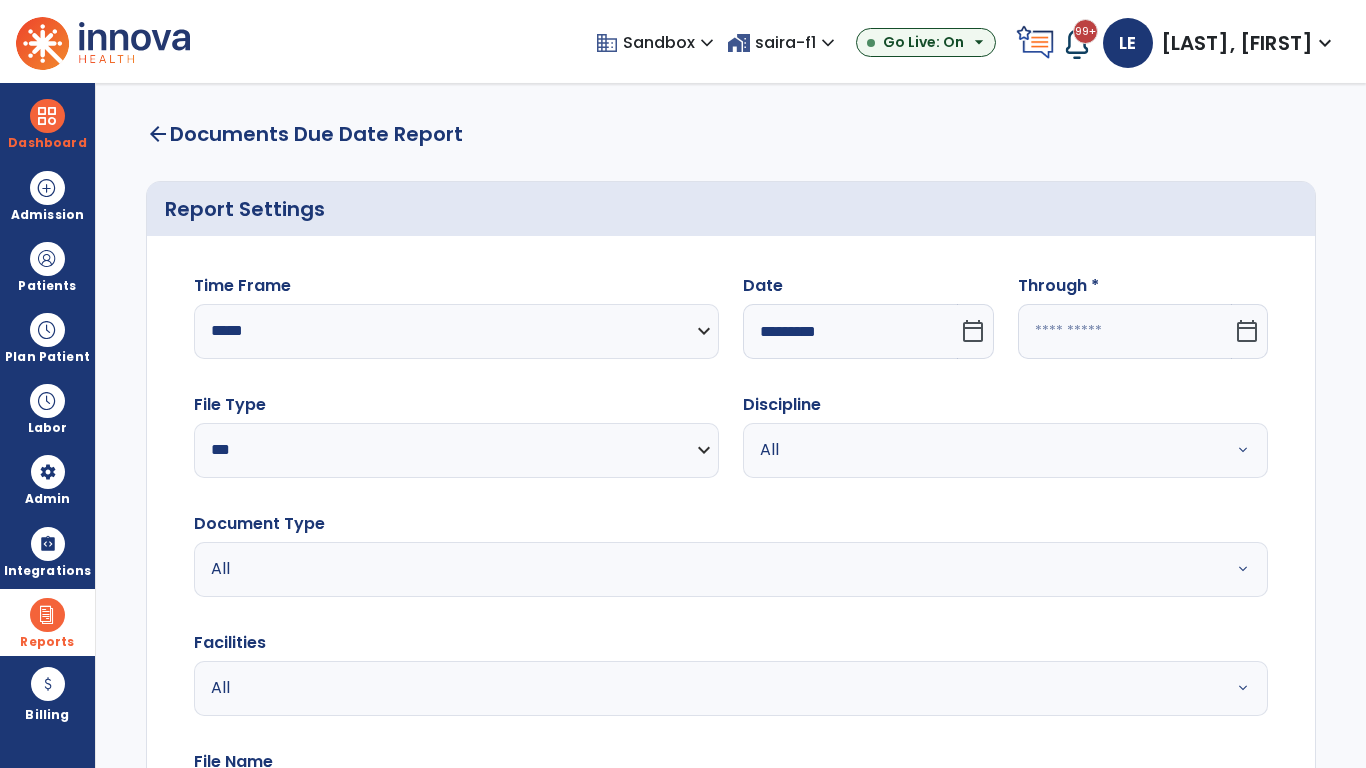 select on "*" 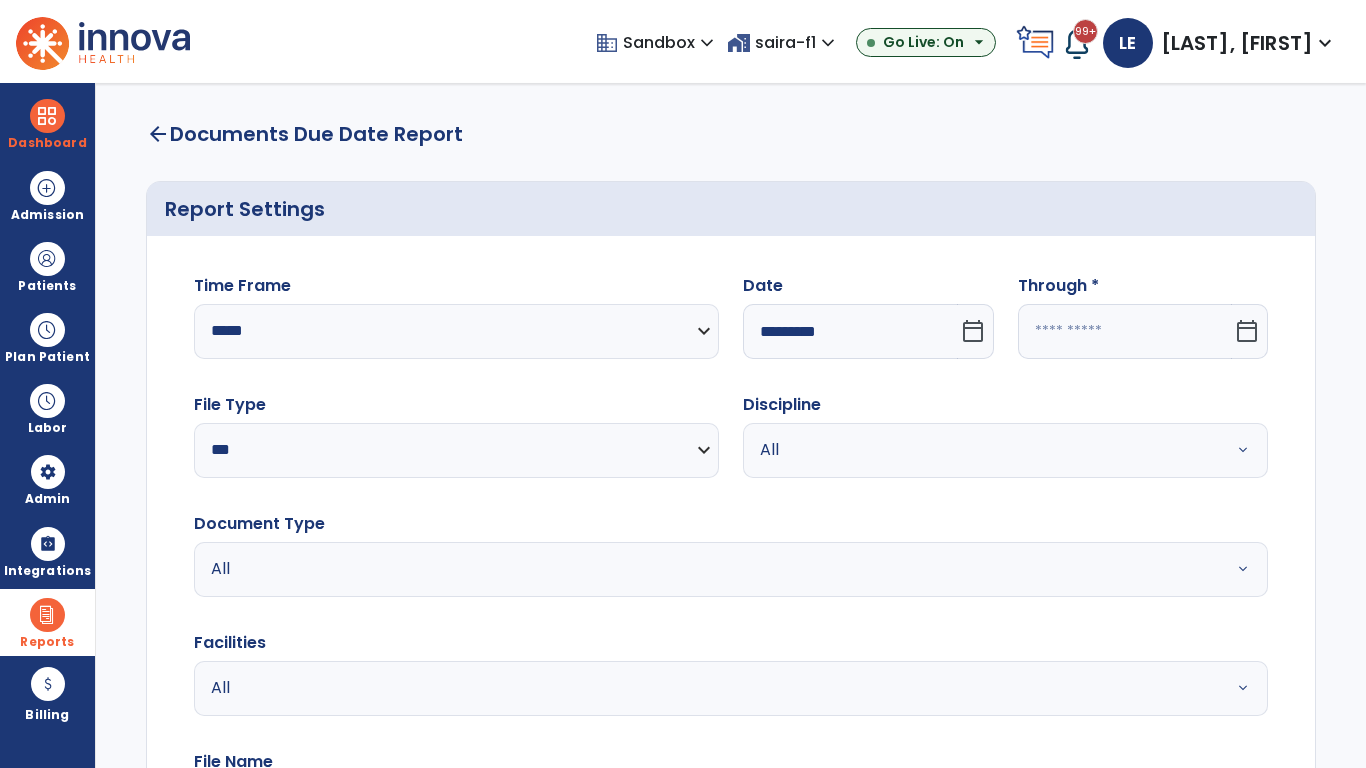 select on "****" 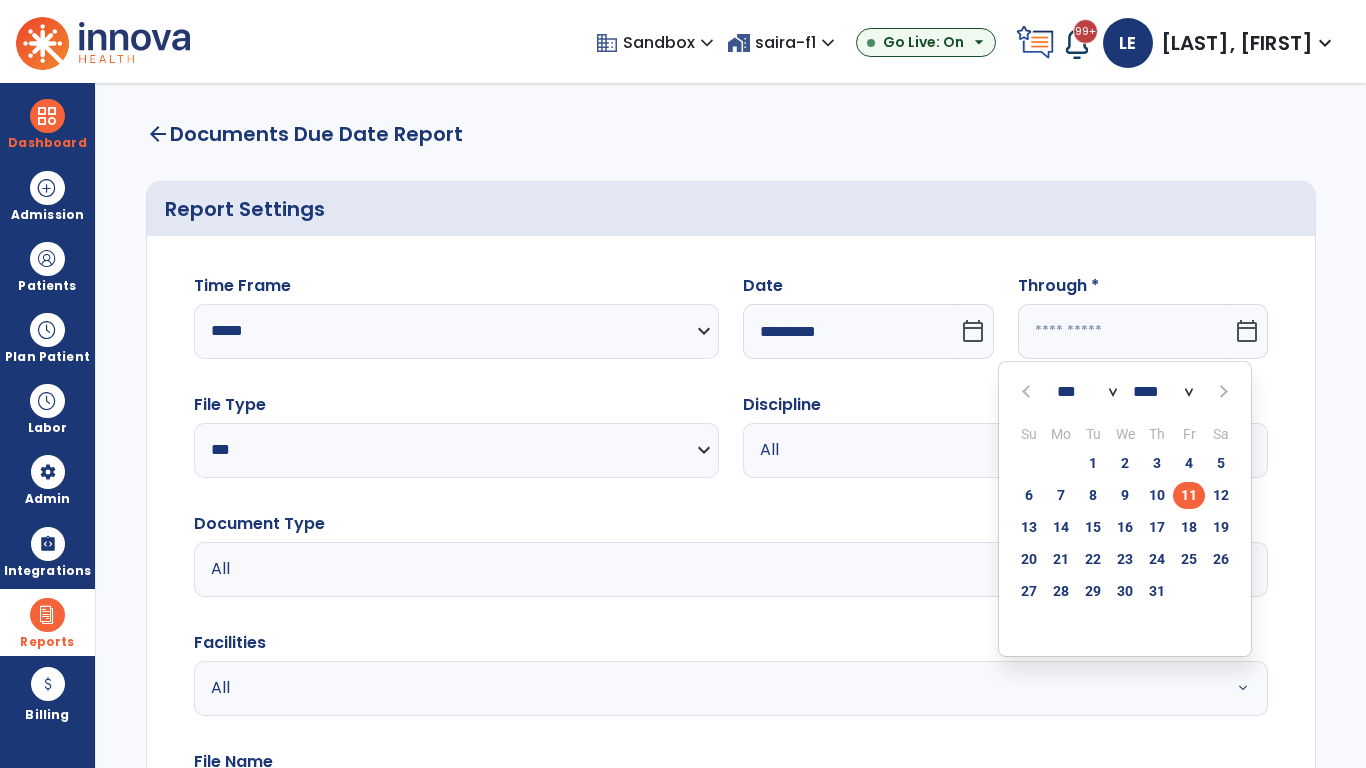 select on "*" 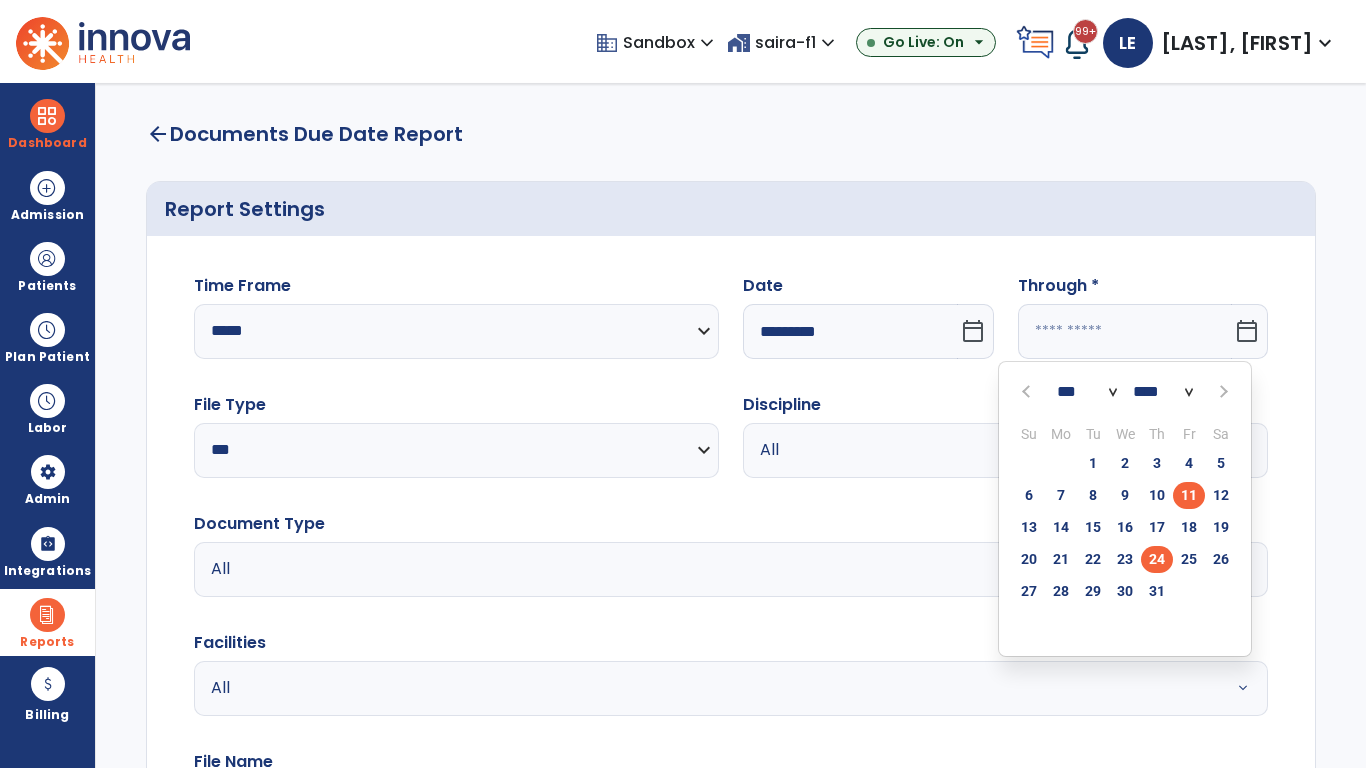 click on "24" 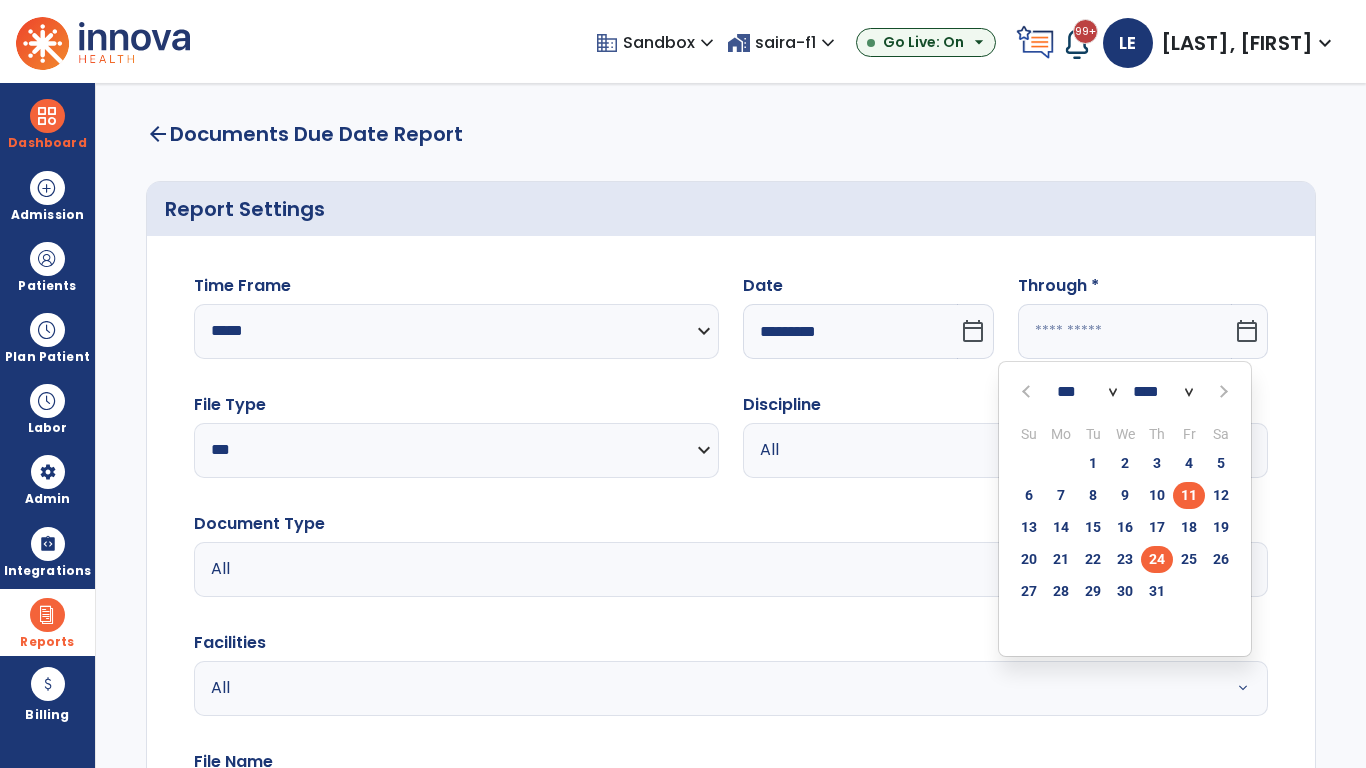 type on "*********" 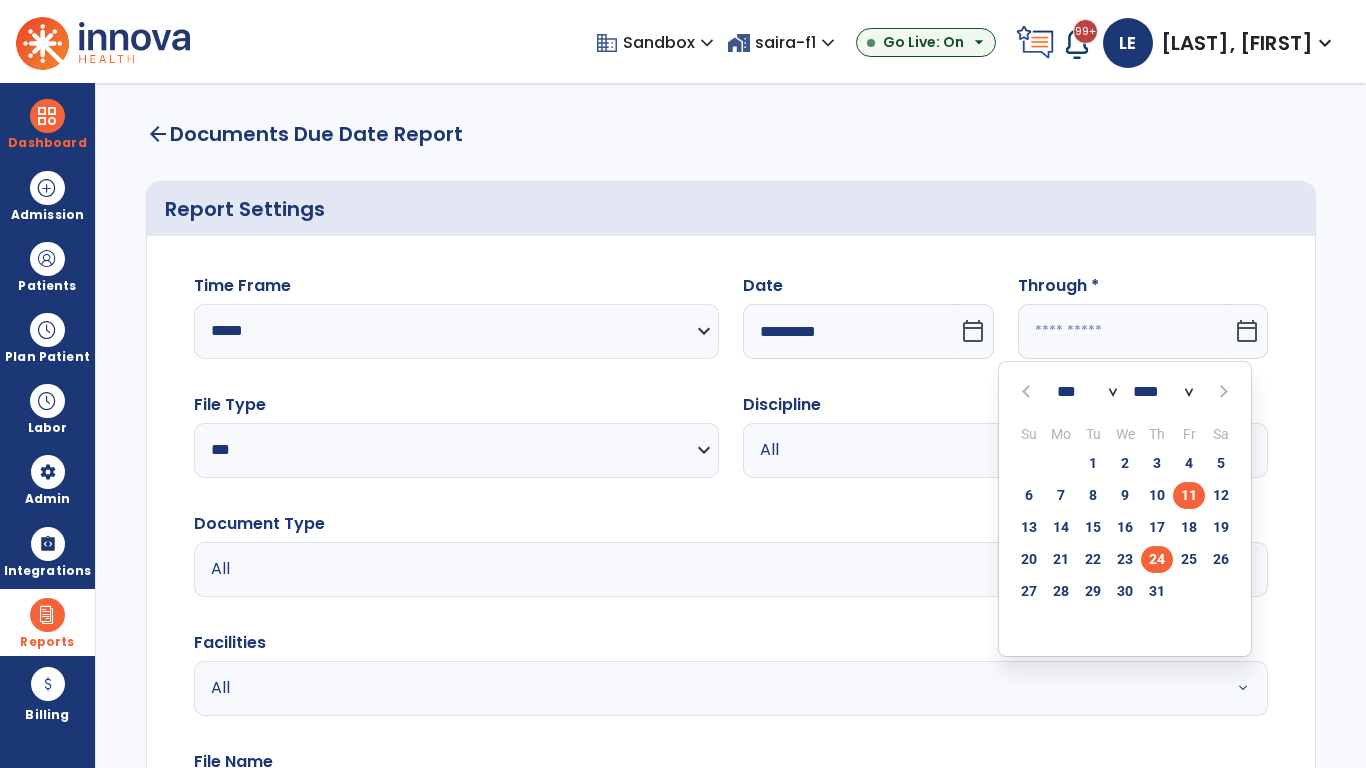 type on "**********" 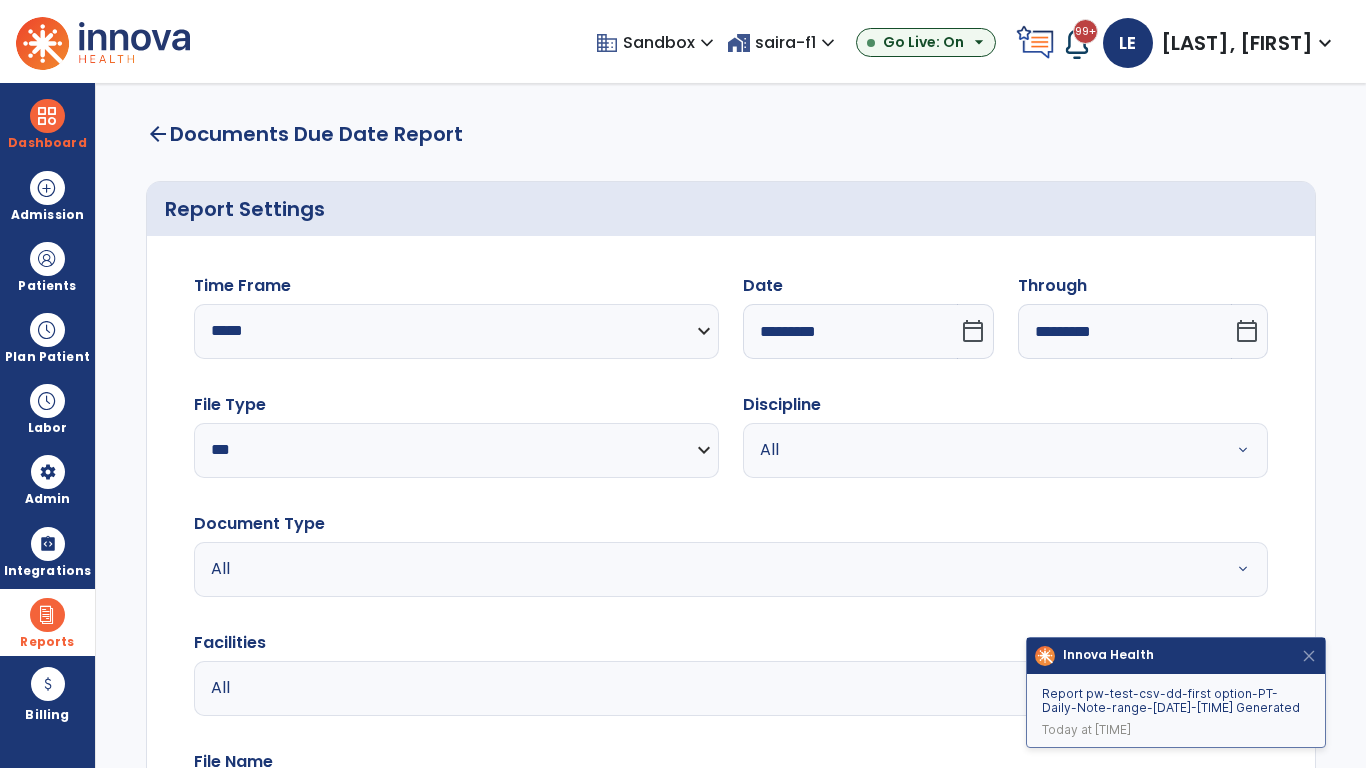 scroll, scrollTop: 51, scrollLeft: 0, axis: vertical 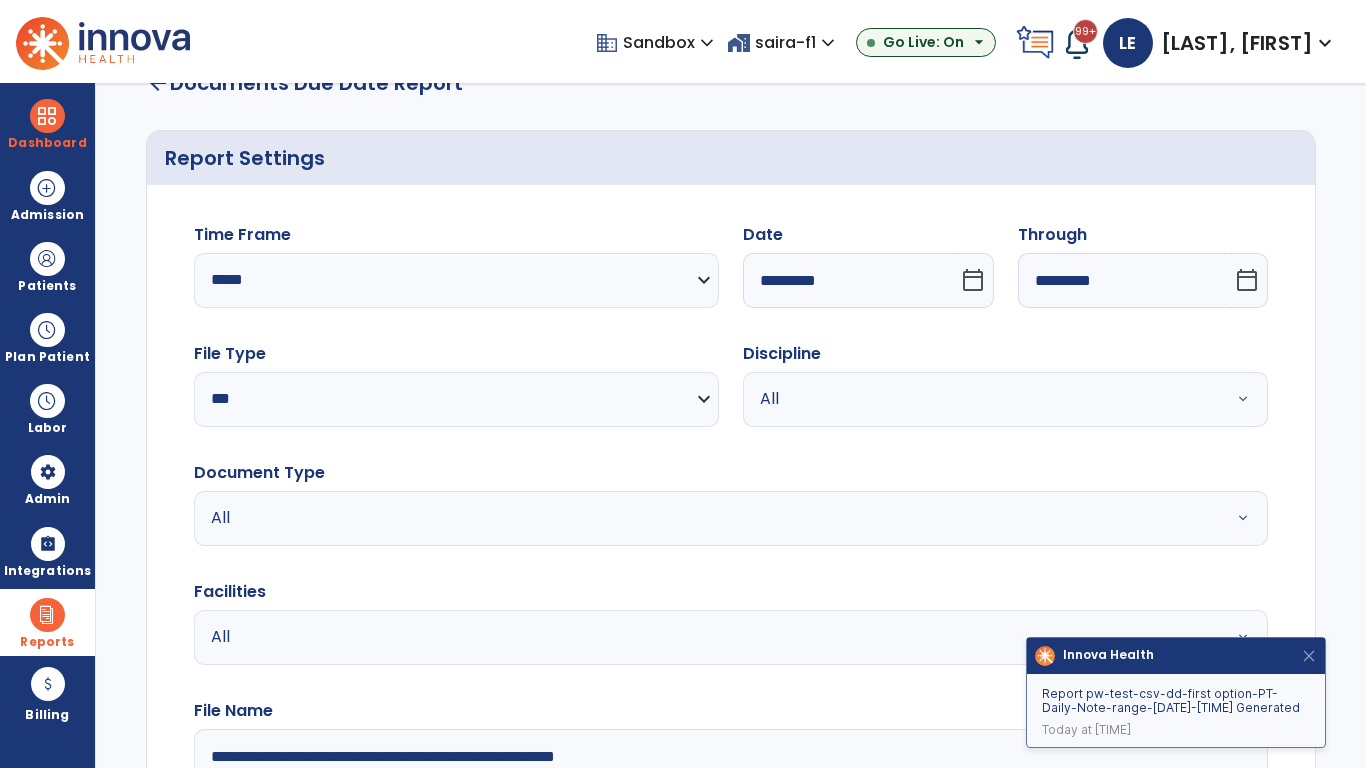type on "**********" 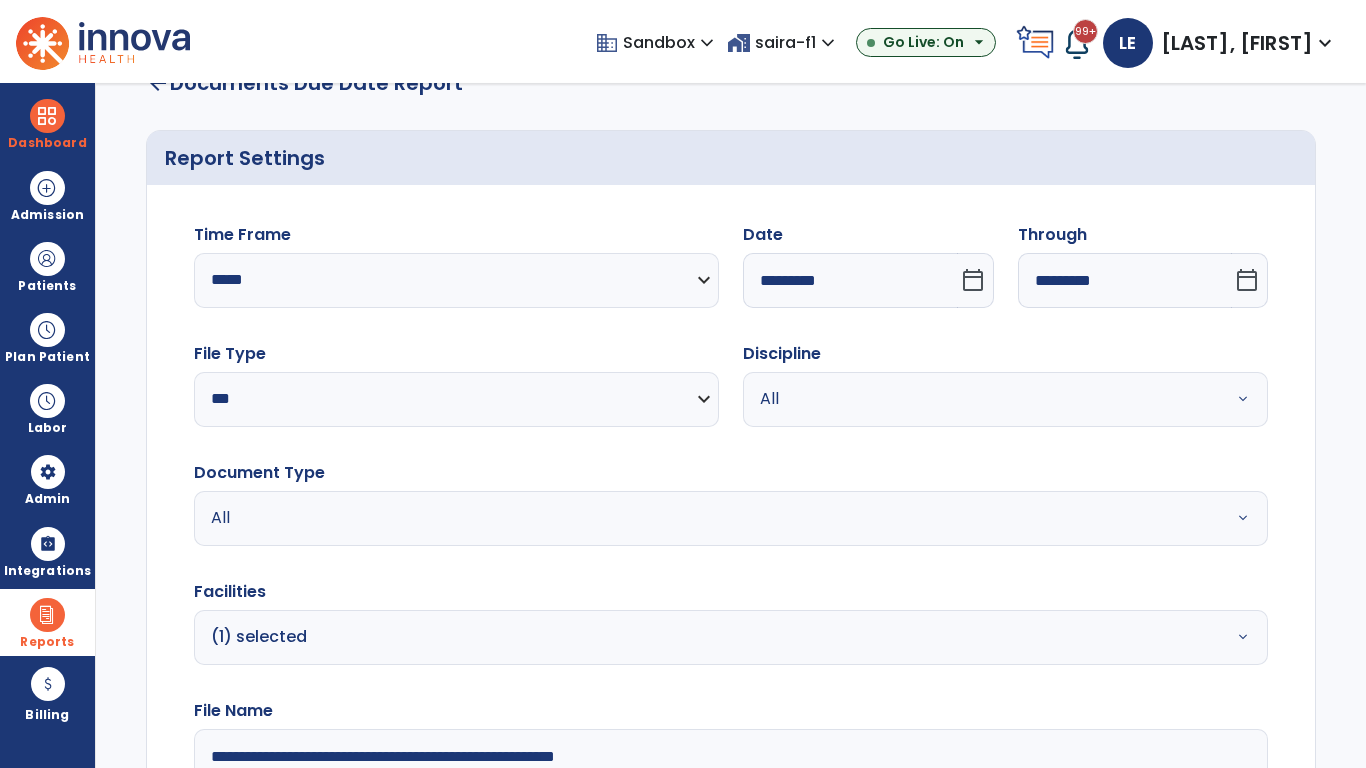 click on "All" at bounding box center [981, 399] 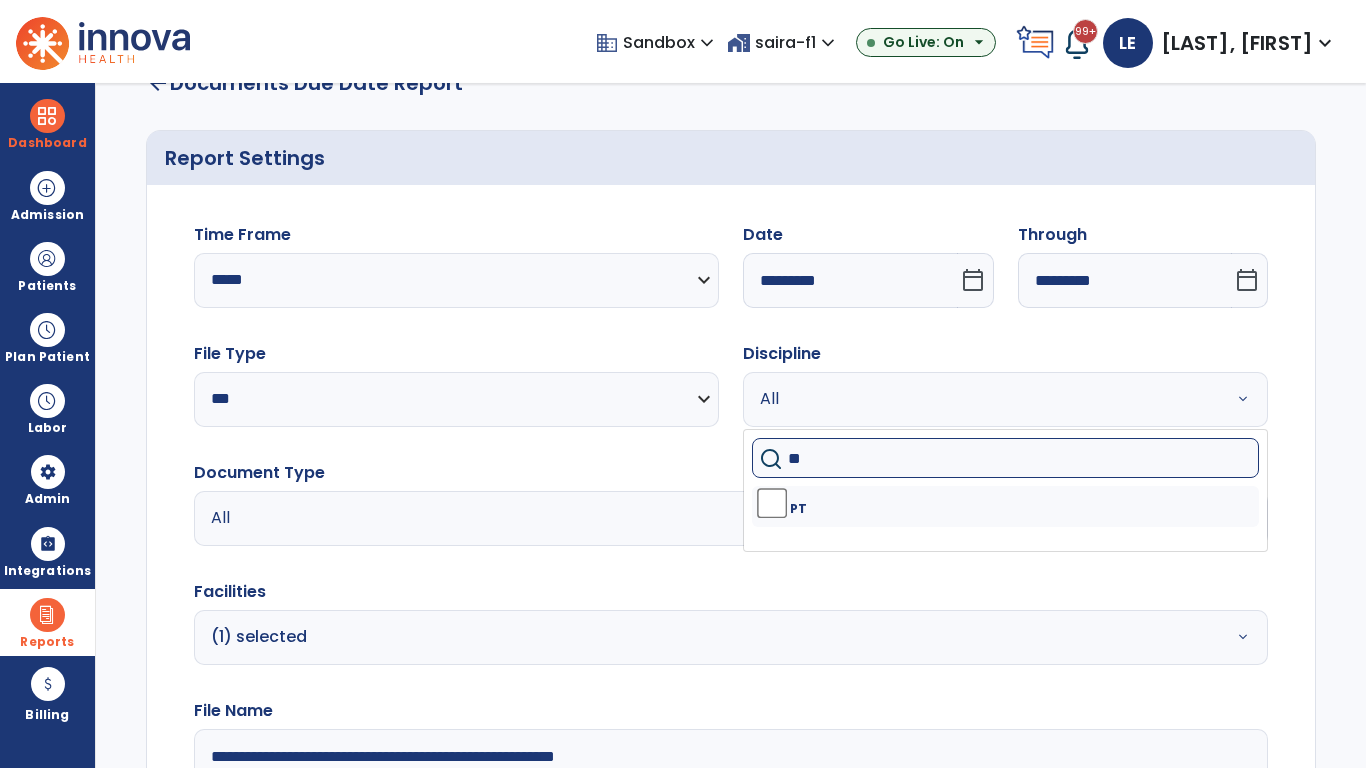 type on "**" 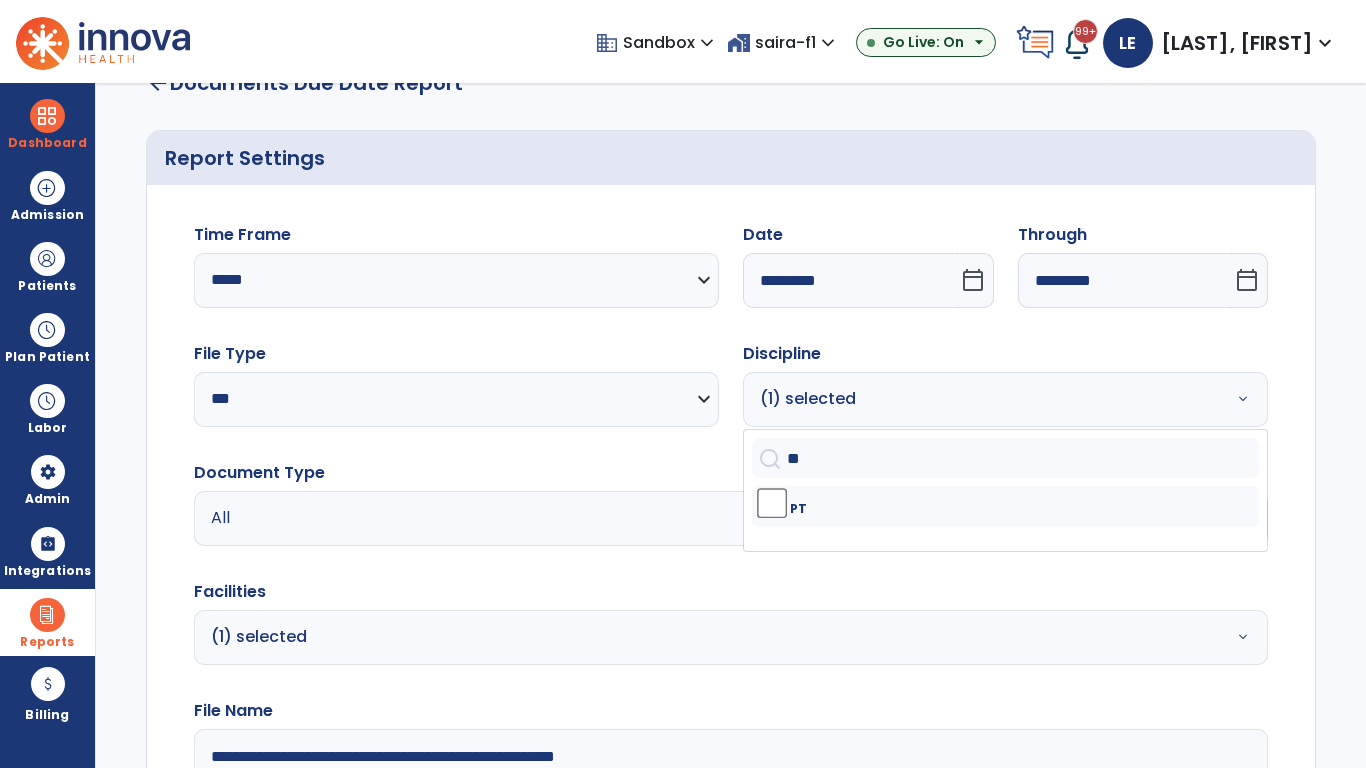 click on "All" at bounding box center [679, 518] 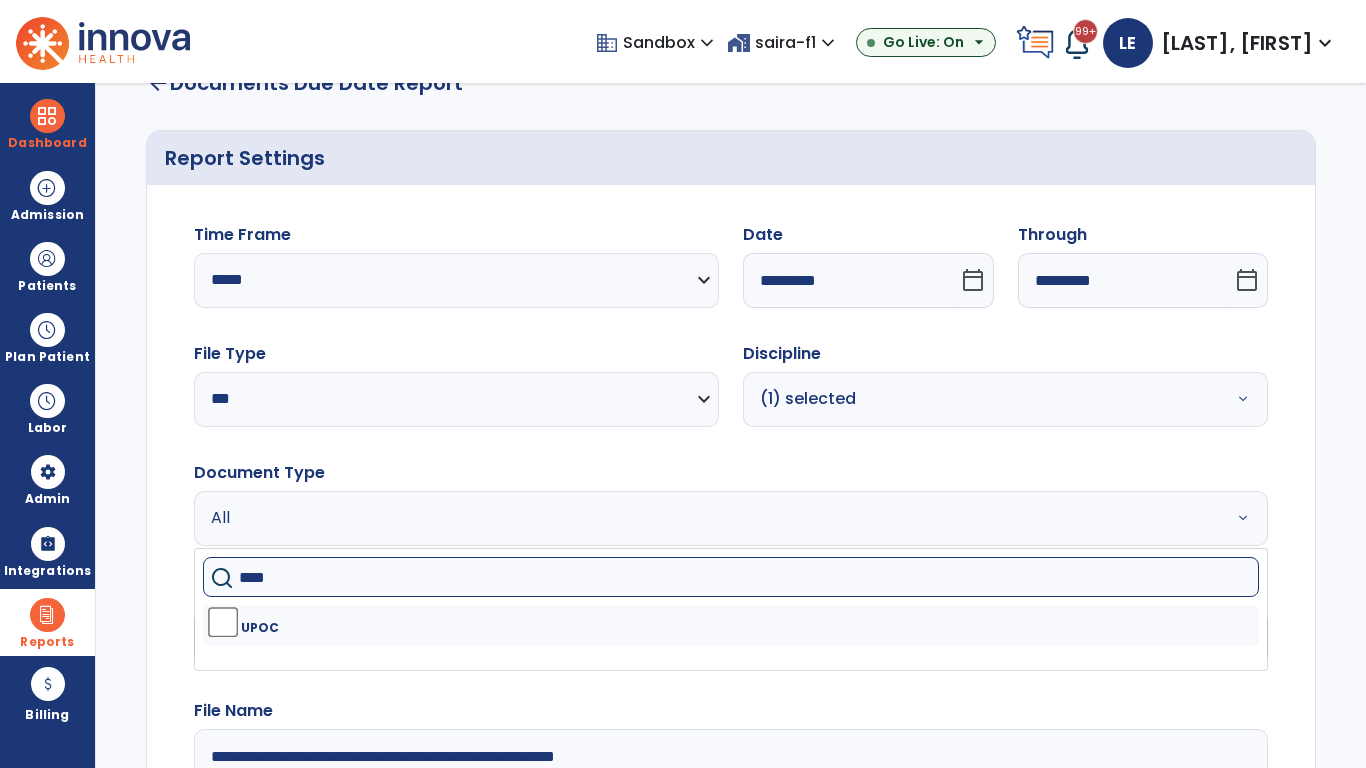 type on "****" 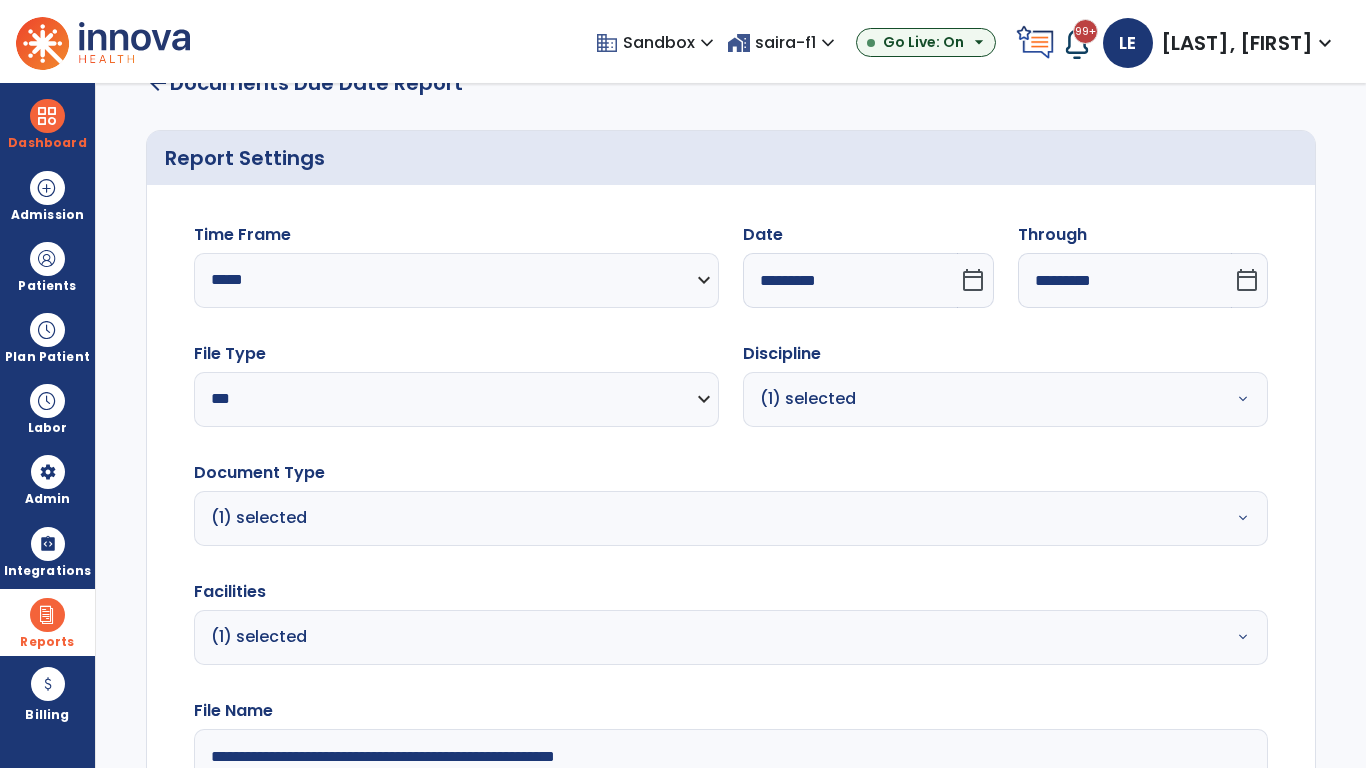 click on "Generate Report" 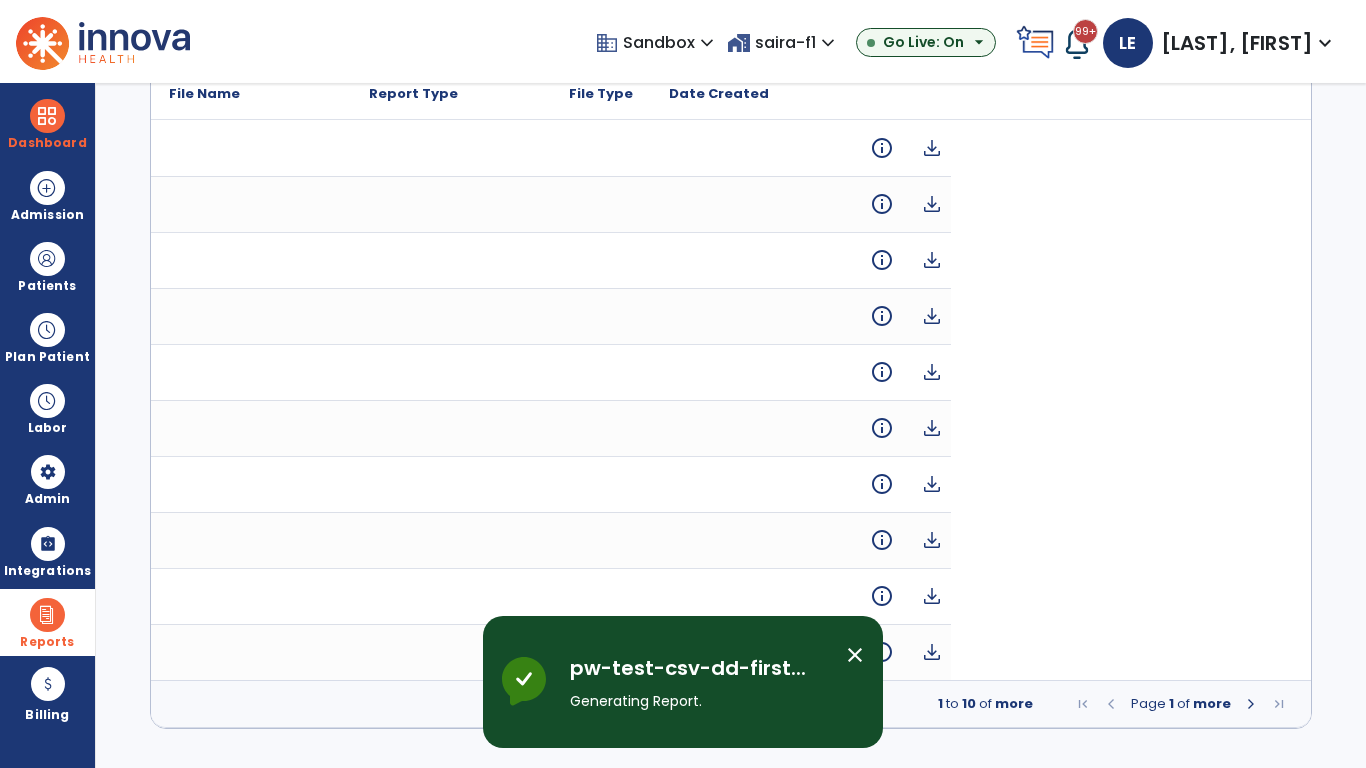 scroll, scrollTop: 0, scrollLeft: 0, axis: both 